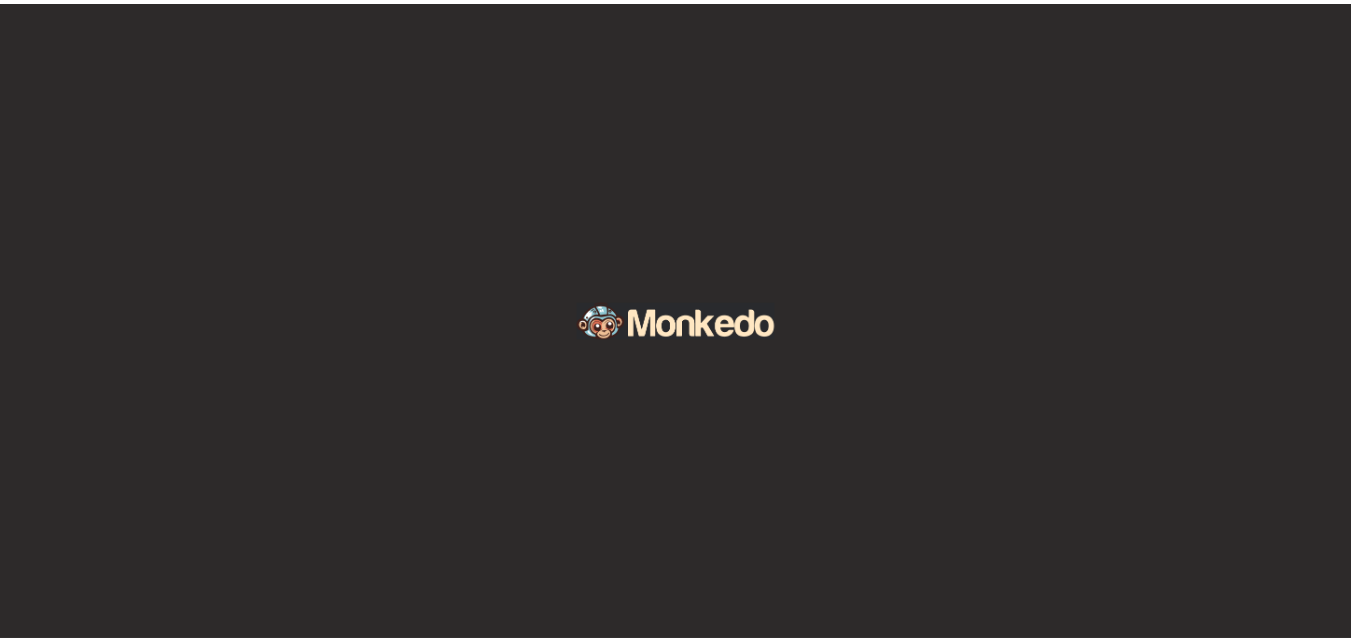 scroll, scrollTop: 0, scrollLeft: 0, axis: both 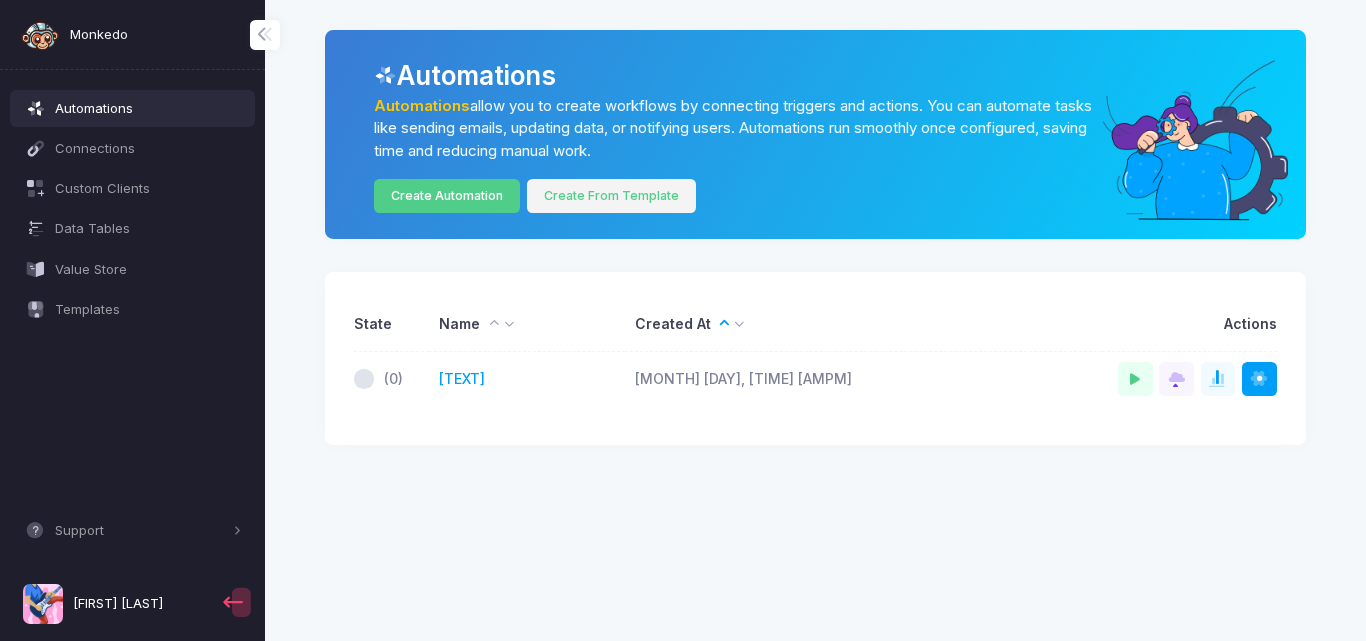click on "Create From Template" 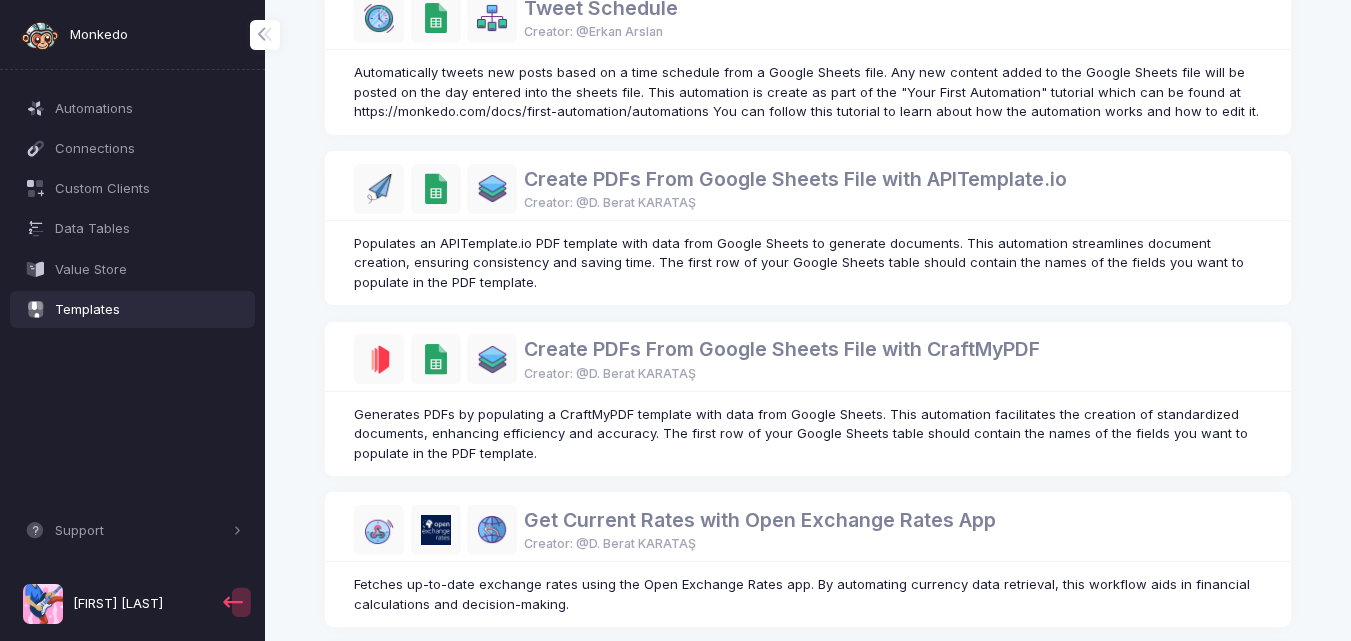 scroll, scrollTop: 1316, scrollLeft: 0, axis: vertical 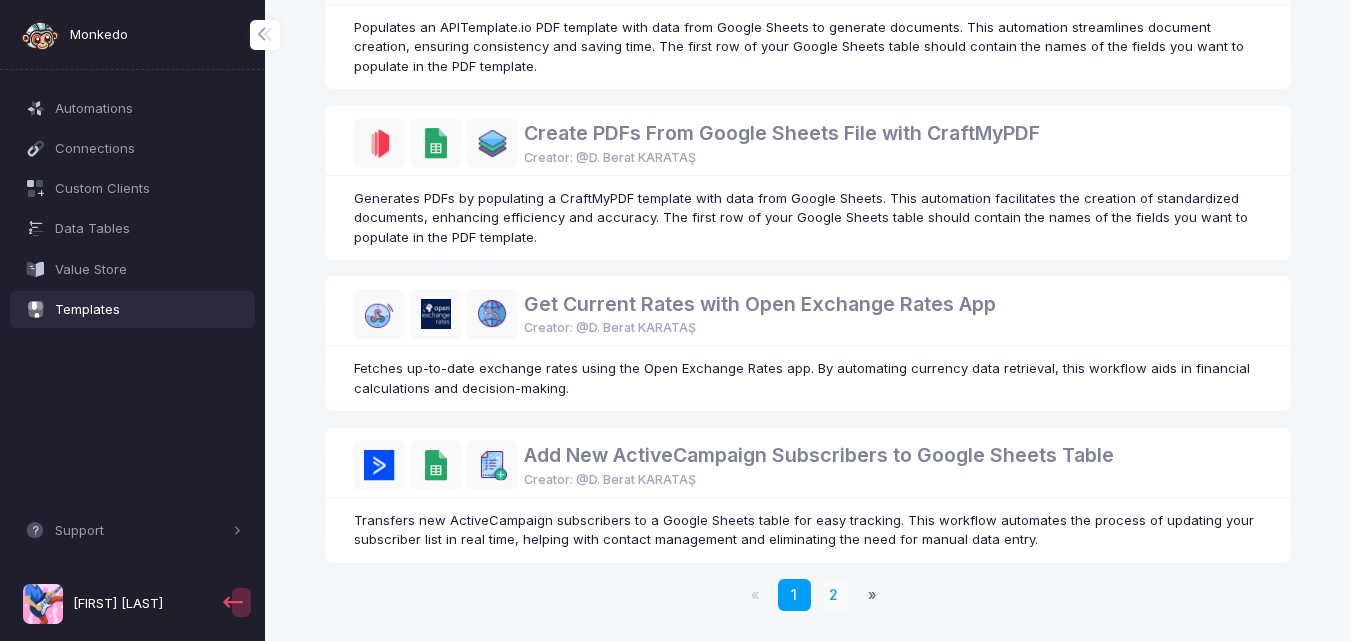 click on "2" 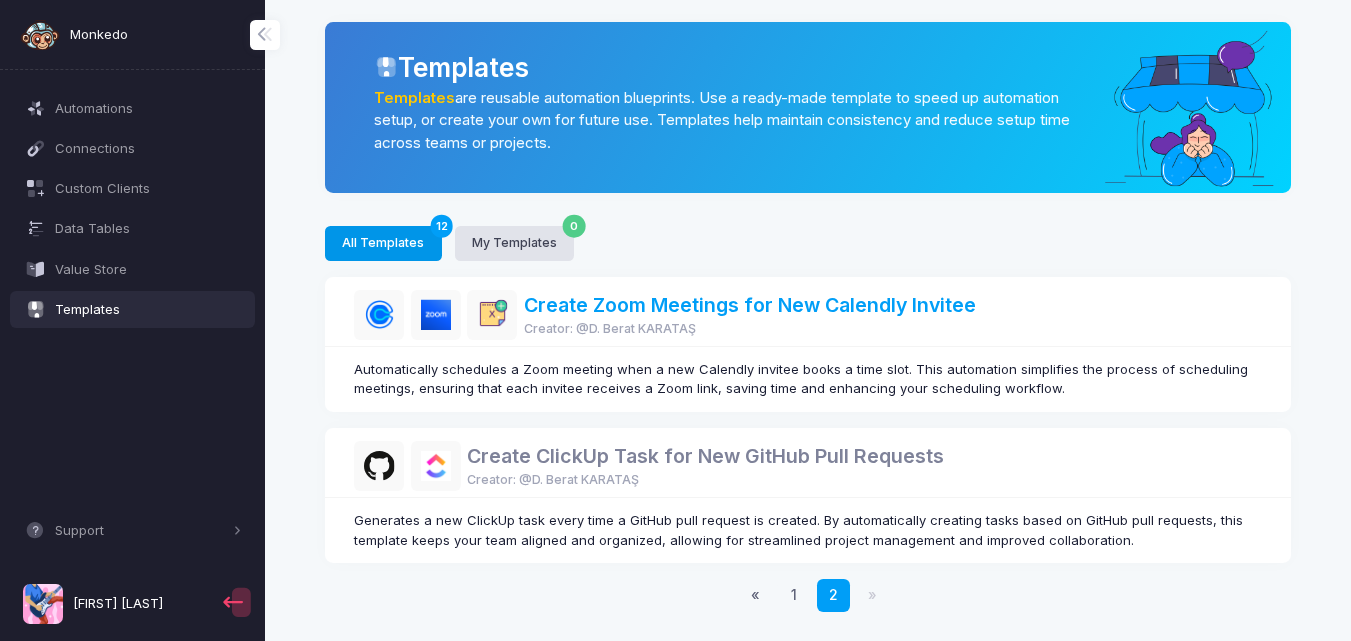 scroll, scrollTop: 9, scrollLeft: 0, axis: vertical 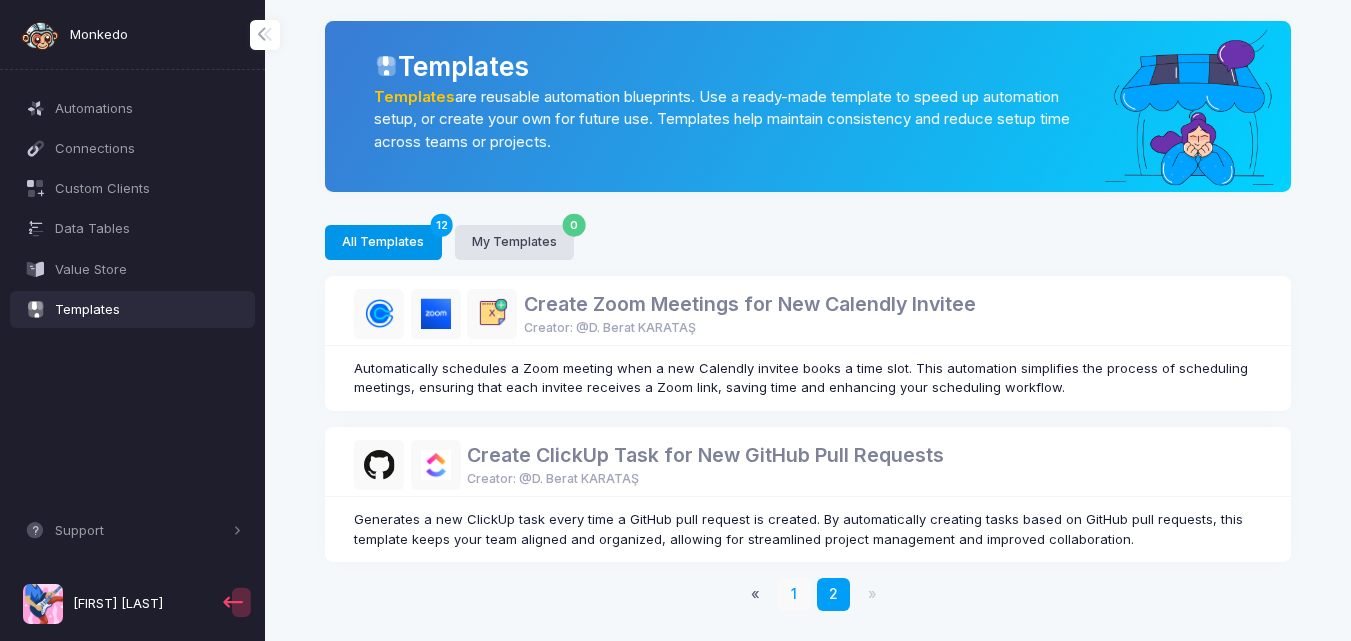 click on "1" 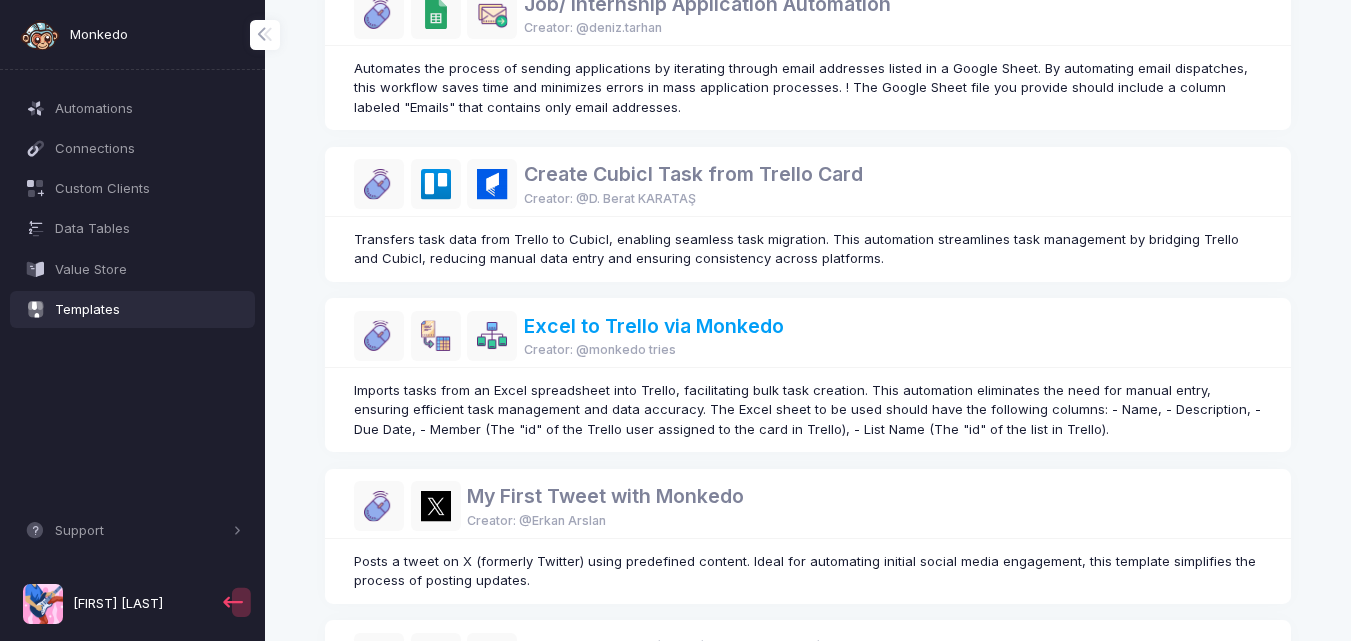 scroll, scrollTop: 609, scrollLeft: 0, axis: vertical 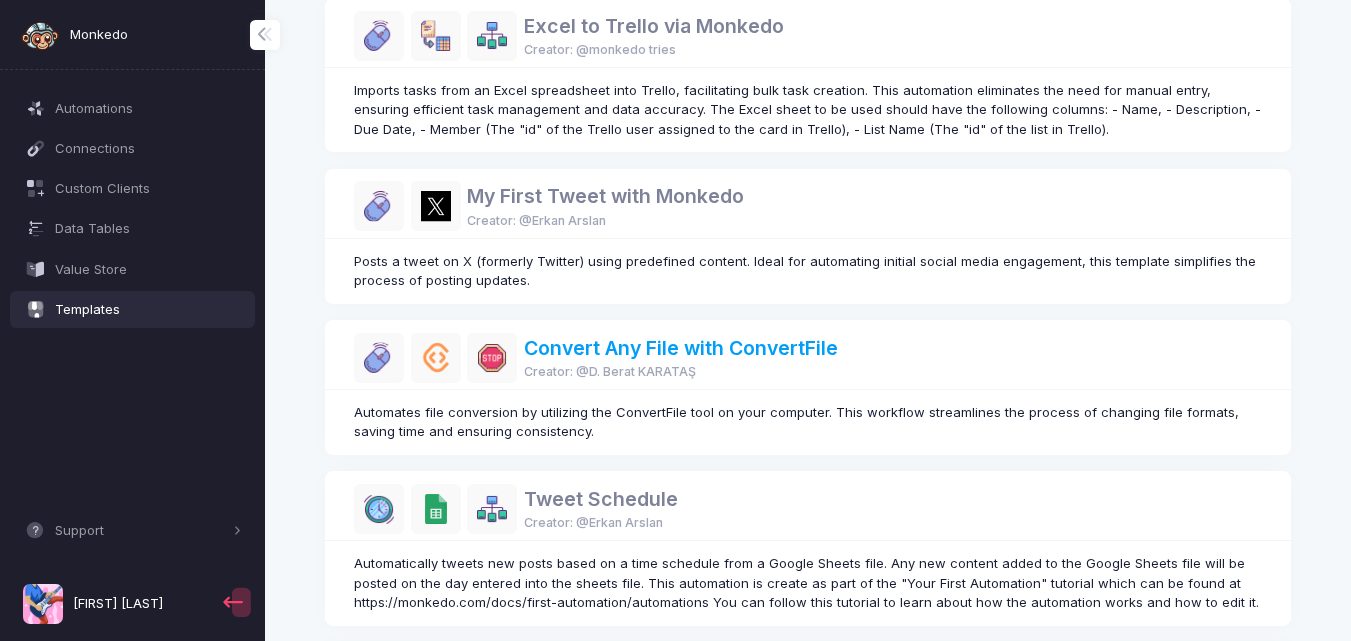 click on "Convert Any File with ConvertFile" 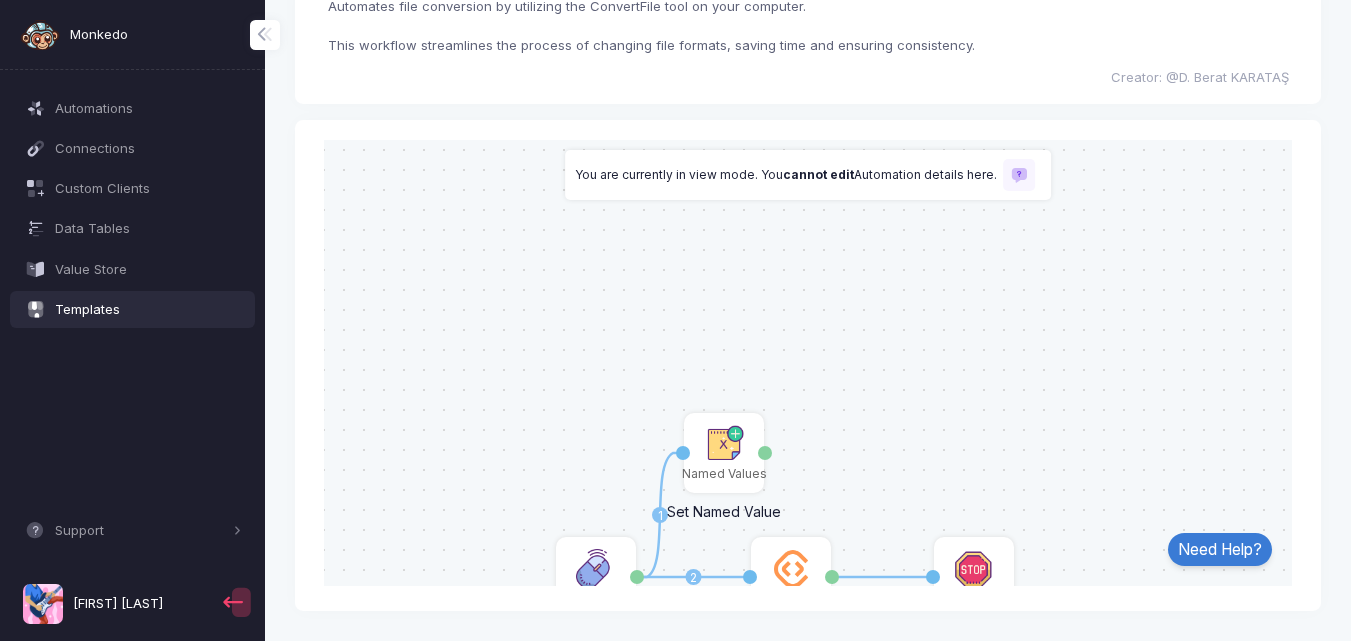 scroll, scrollTop: 15, scrollLeft: 0, axis: vertical 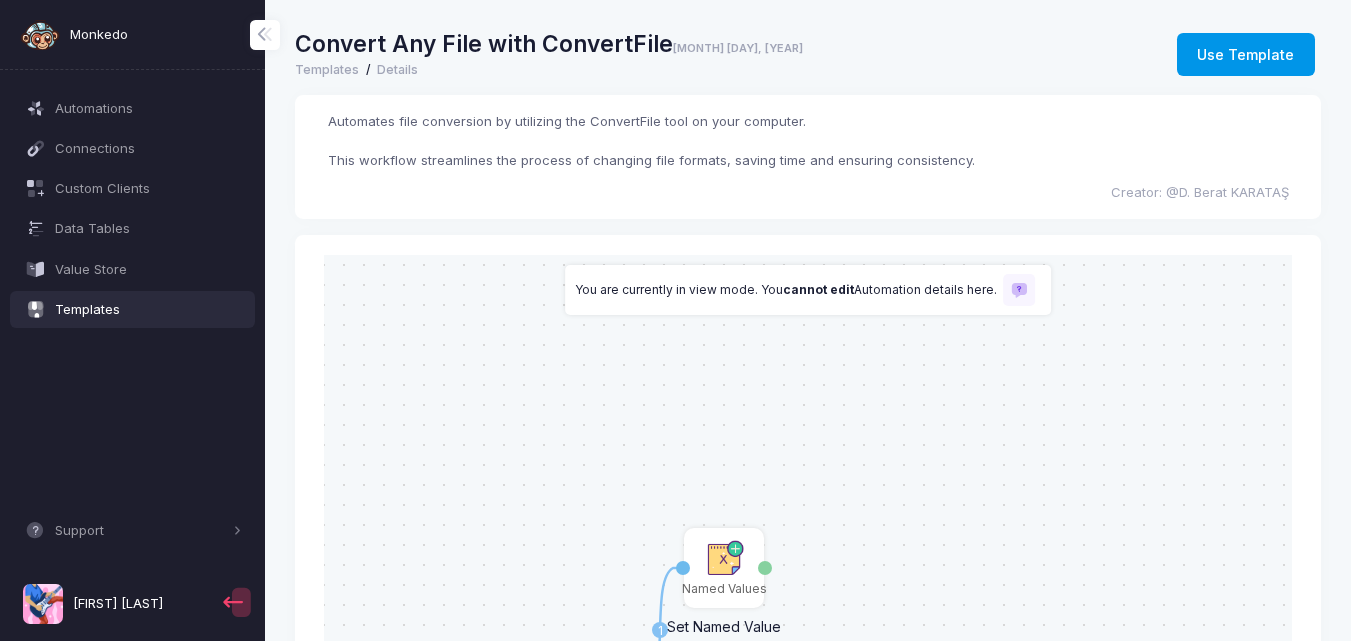 click on "Use Template" 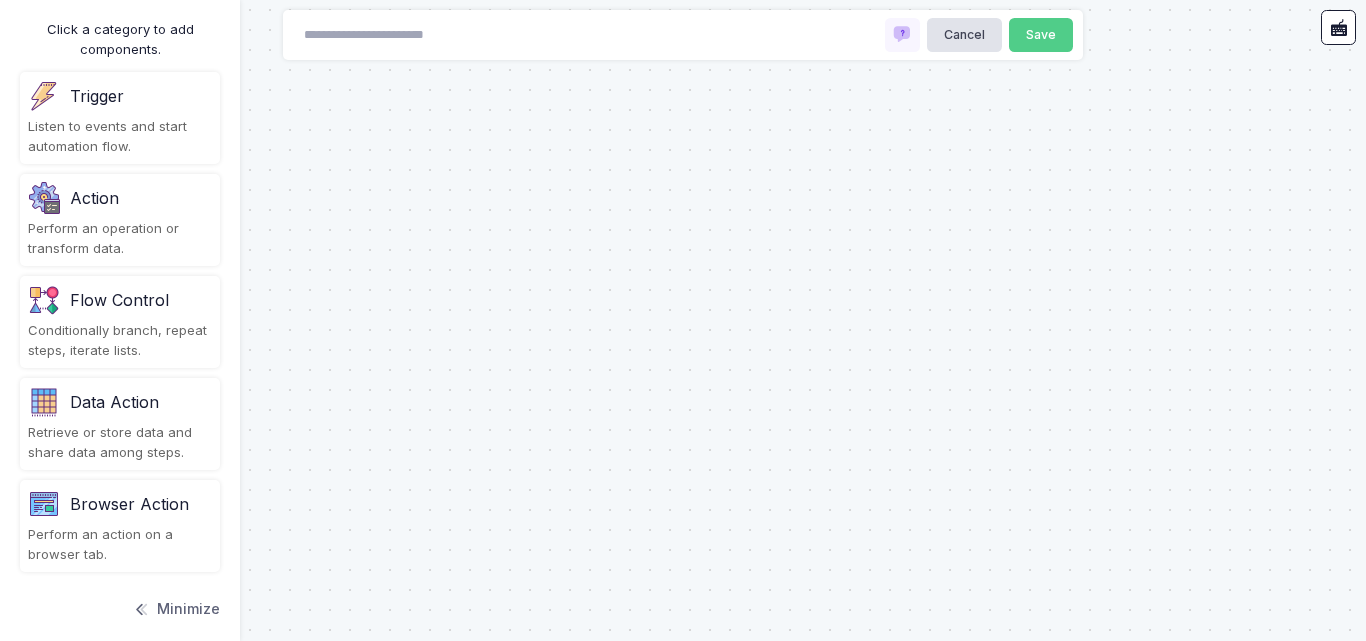 type on "**********" 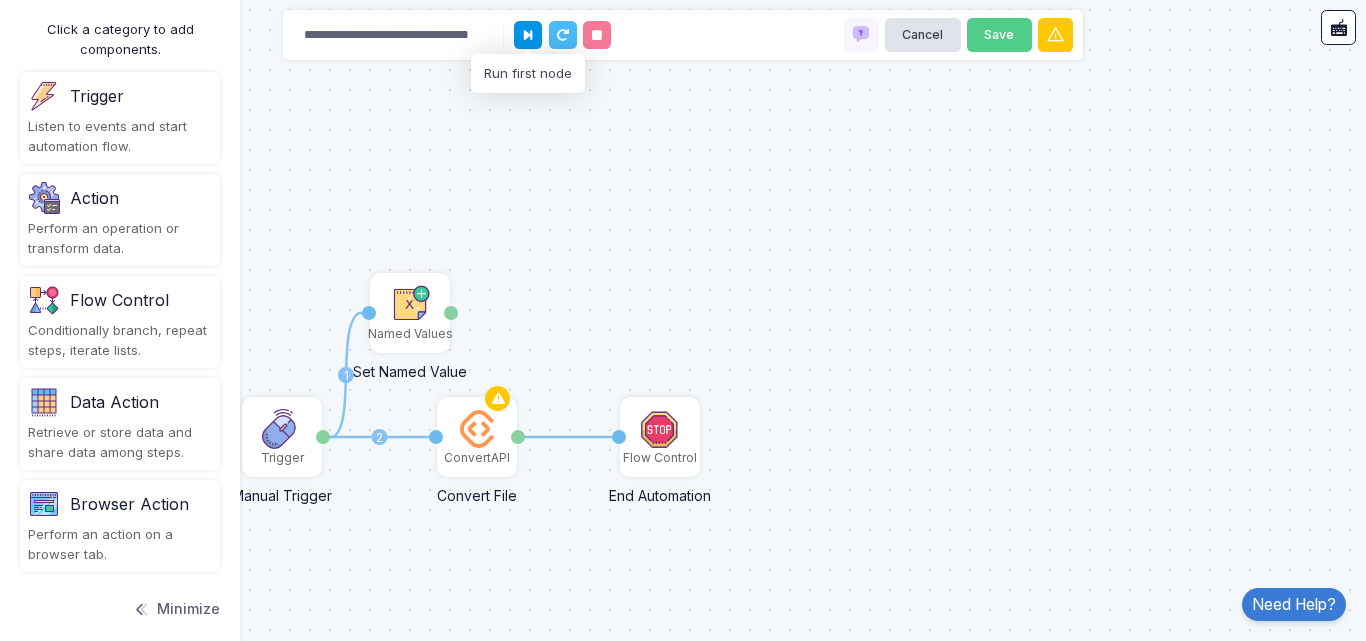 click at bounding box center (528, 35) 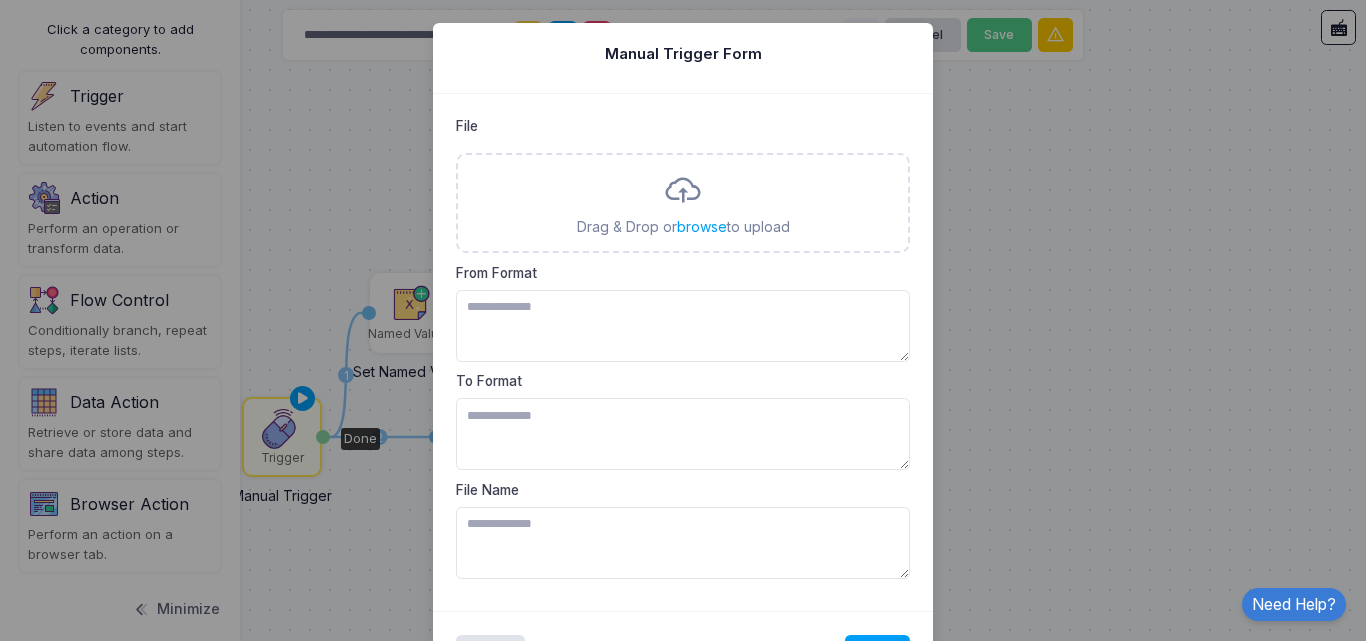 click on "Manual Trigger Form File  Drag & Drop or  browse  to upload  More than 1 file cannot be uploaded. Please delete the existing file and try again. From Format To Format File Name Close Send" 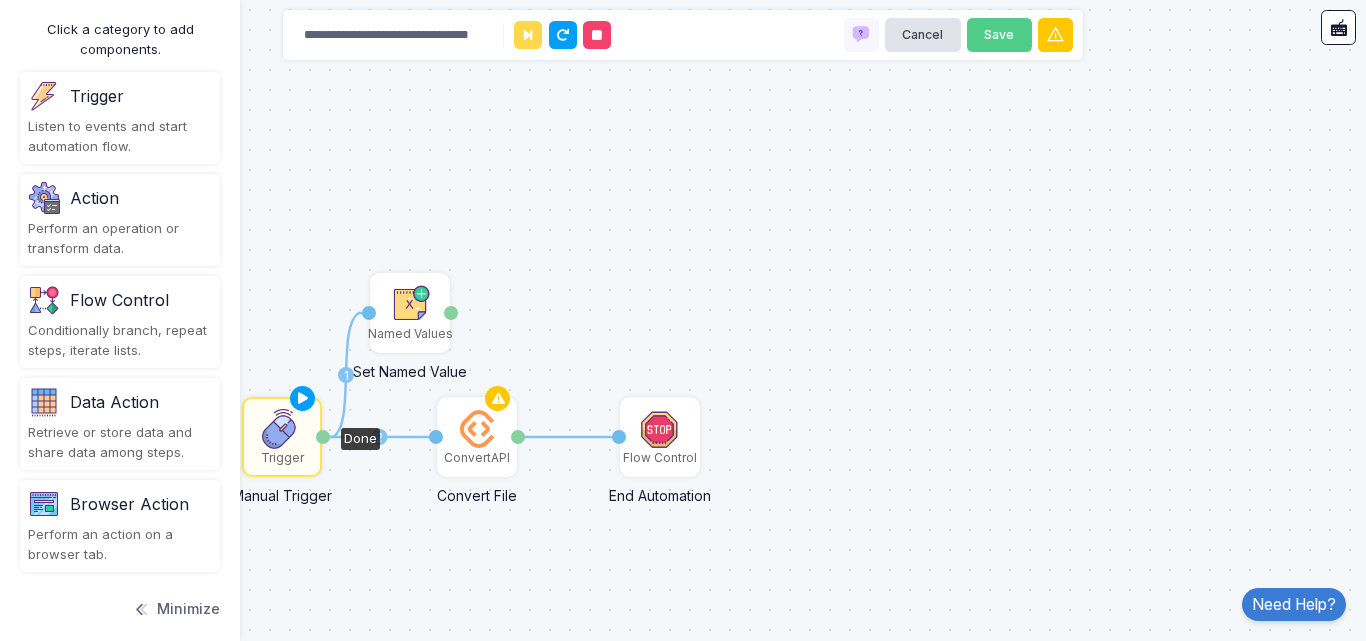 click on "Minimize" at bounding box center [176, 609] 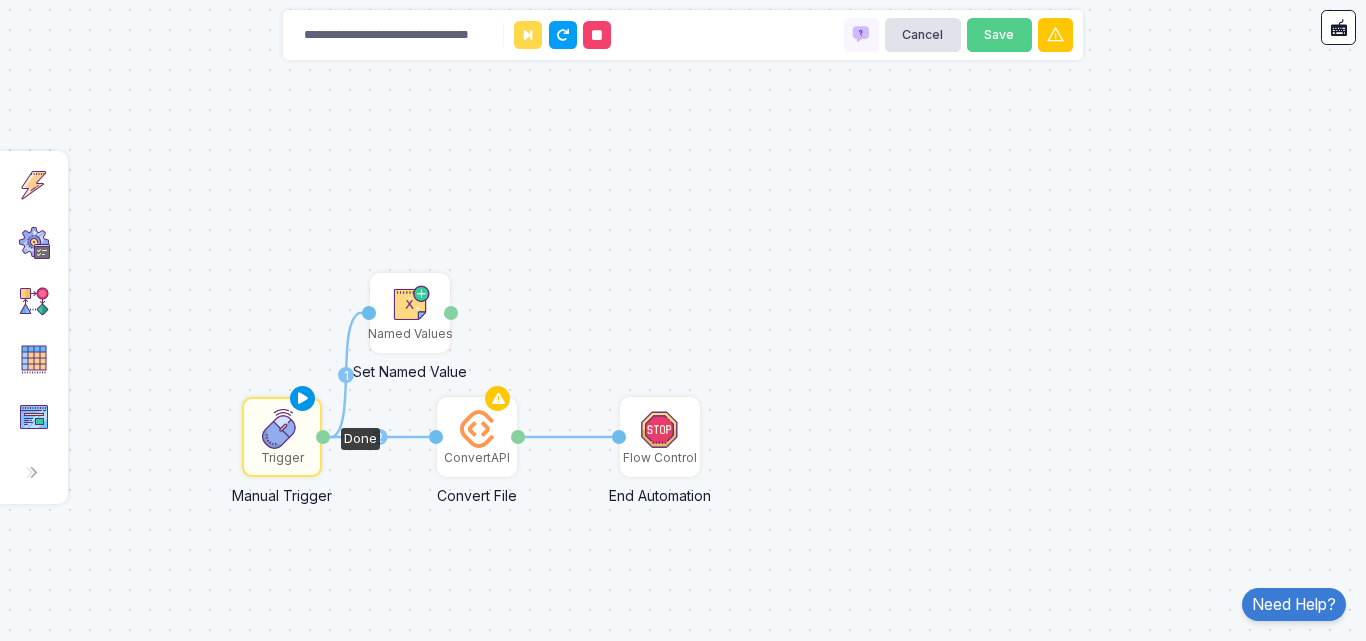 click at bounding box center [303, 399] 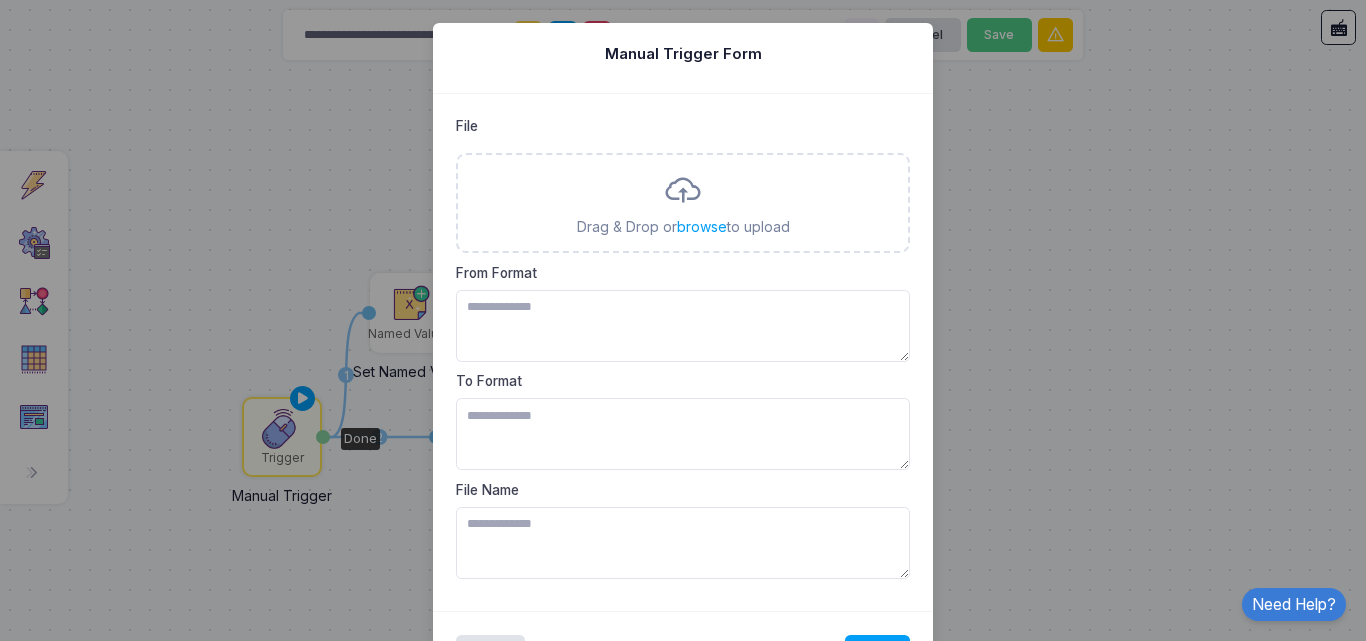 click on "Manual Trigger Form File  Drag & Drop or  browse  to upload  More than 1 file cannot be uploaded. Please delete the existing file and try again. From Format To Format File Name Close Send" 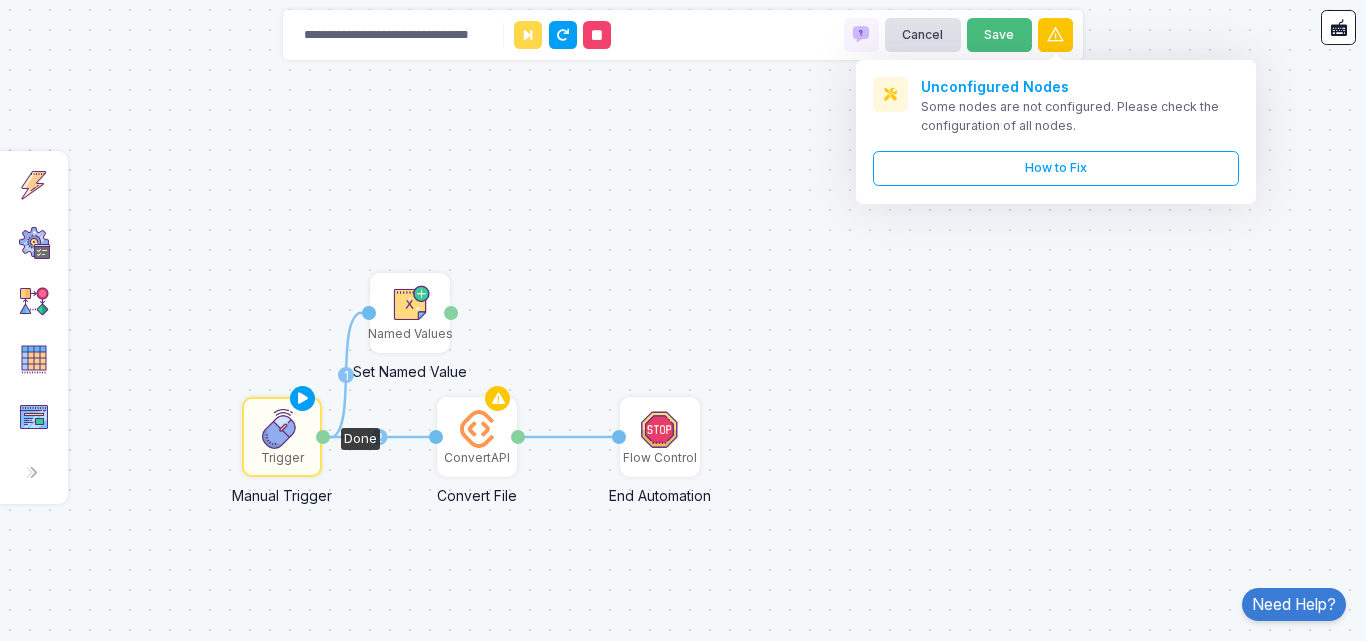 click on "Save" at bounding box center (999, 35) 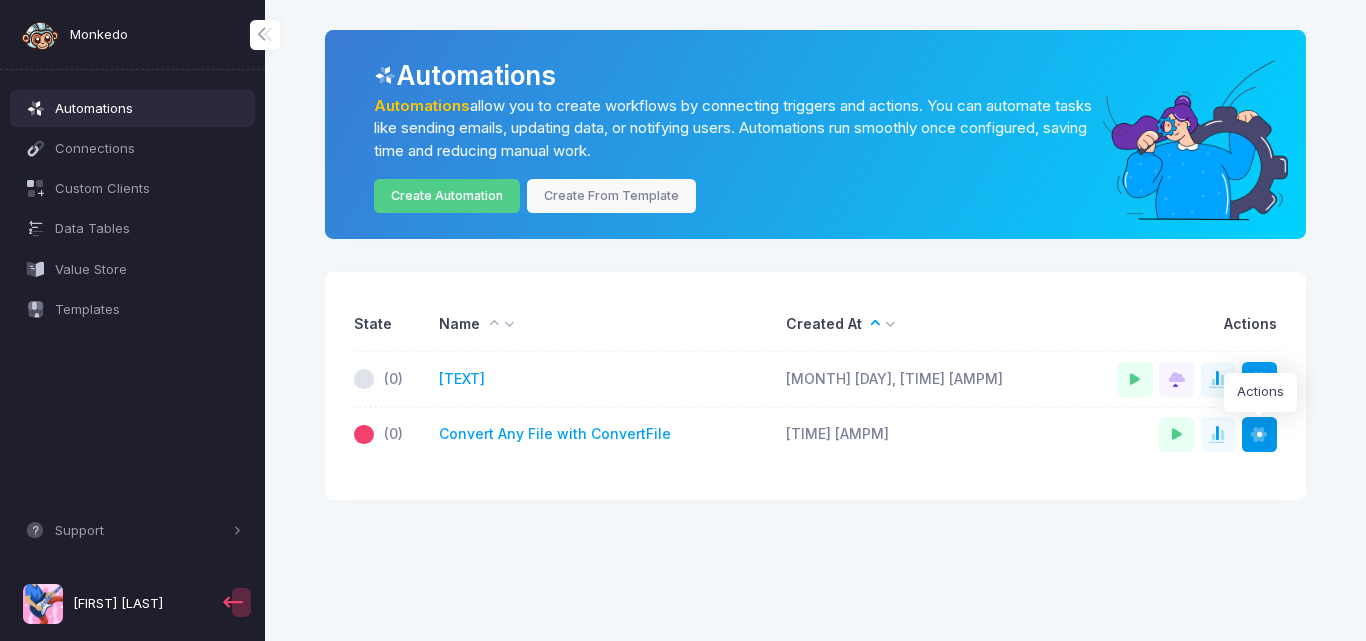 click 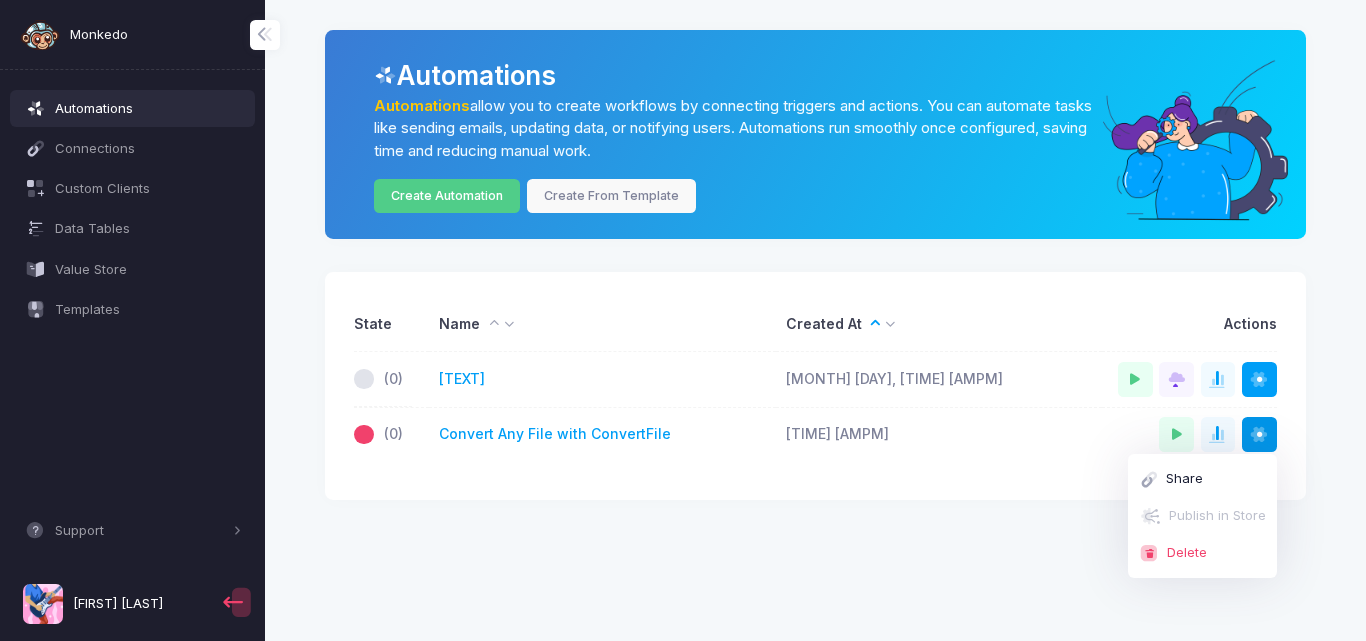 click on "Monkedo Automations Connections Custom Clients Data Tables Value Store Templates Support Docs  Explore Integrations  Feedback Form  Community  tanny desry  Automations  Automations  allow you to create workflows by connecting triggers and actions. You can automate tasks like sending emails, updating data, or notifying users. Automations run smoothly once configured, saving time and reducing manual work.  Create Automation Create From Template State  Name   Created At  Actions (0) Deneme Jul 31, 6:25 PM Run Deploy Share Publish in Store Delete (0) Convert Any File with ConvertFile 3:01 PM Run Share Publish in Store Delete" at bounding box center (683, 320) 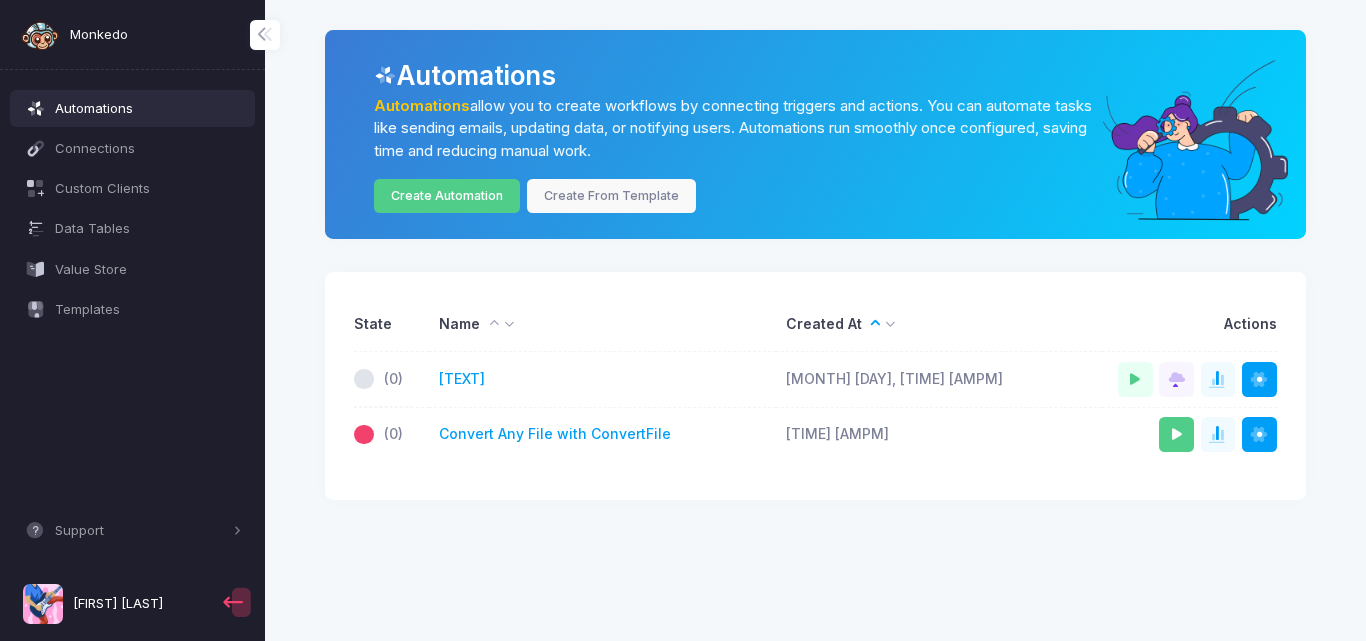 click on "Run" 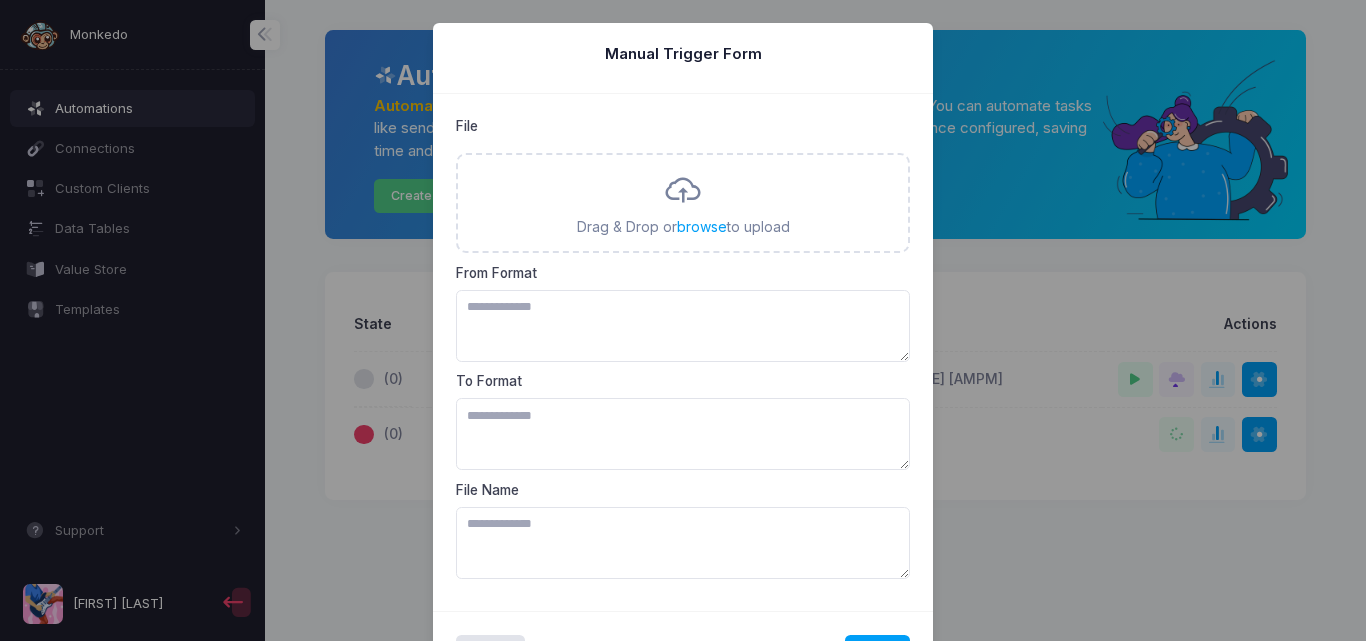 scroll, scrollTop: 74, scrollLeft: 0, axis: vertical 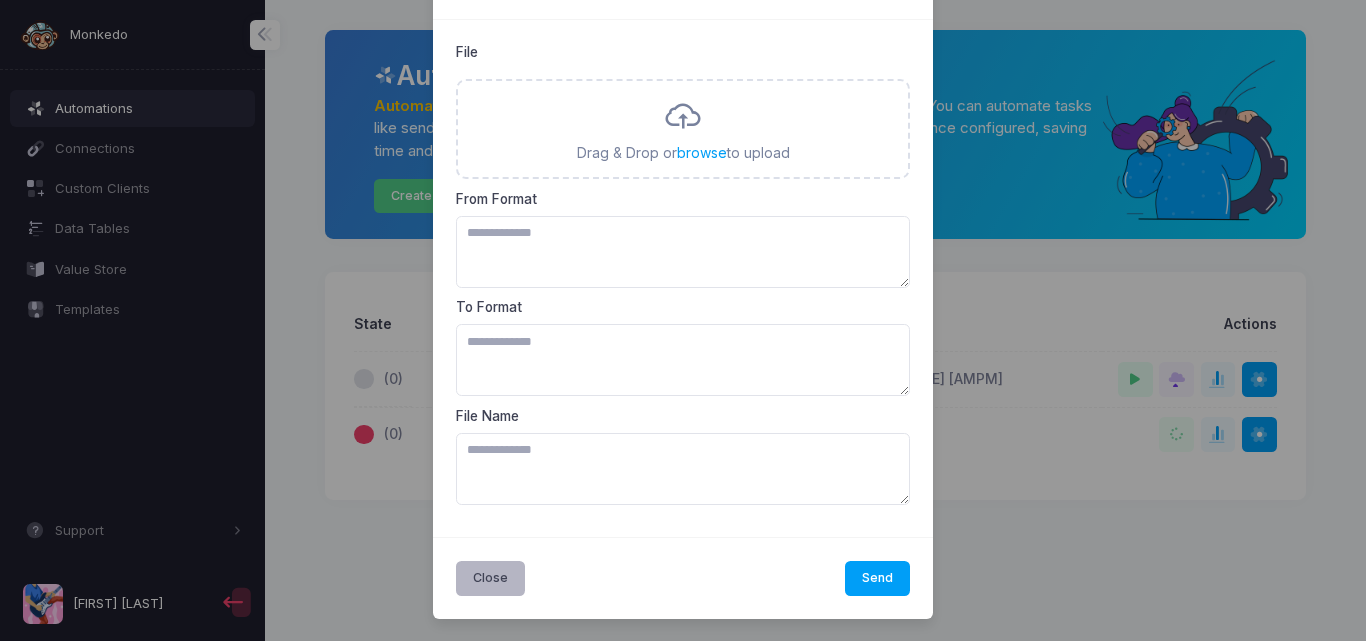 click on "Close" 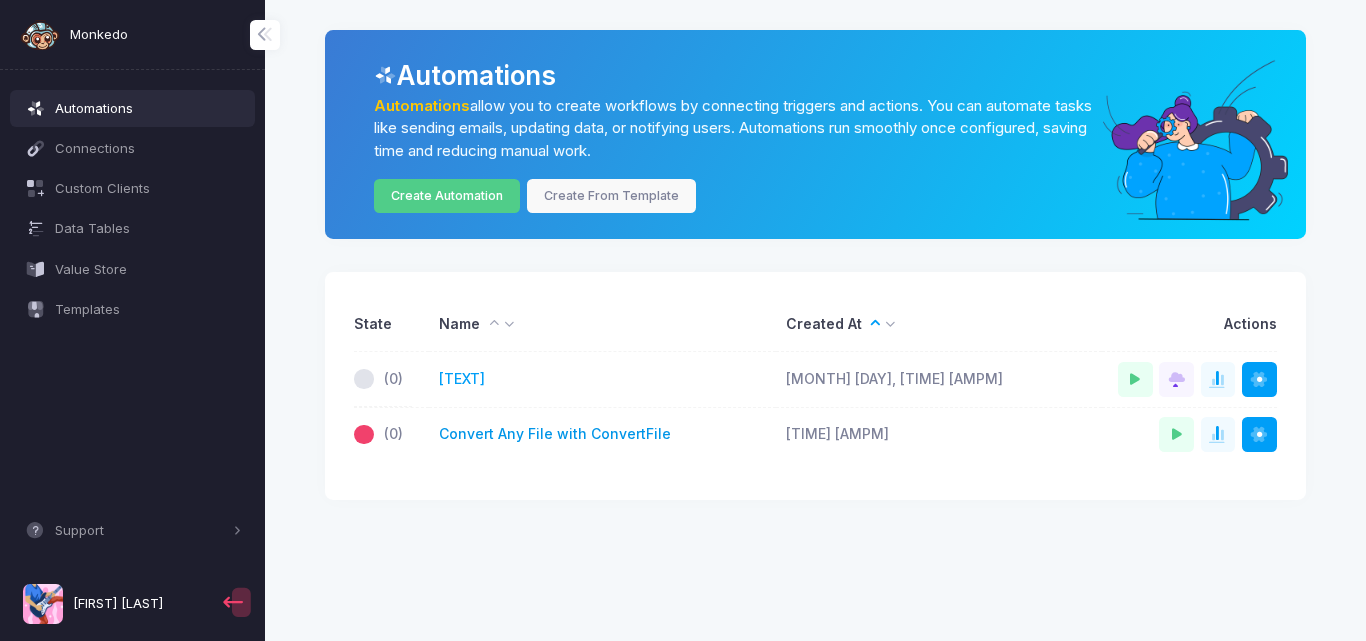 click on "Convert Any File with ConvertFile" 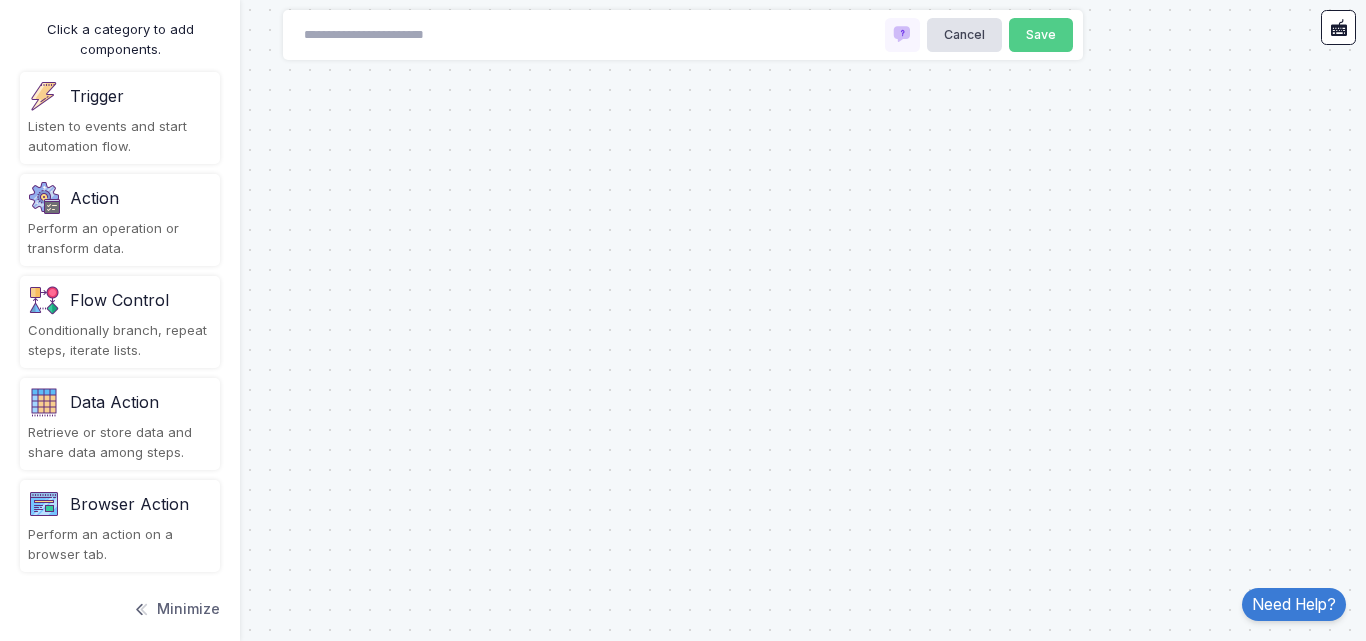 scroll, scrollTop: 0, scrollLeft: 0, axis: both 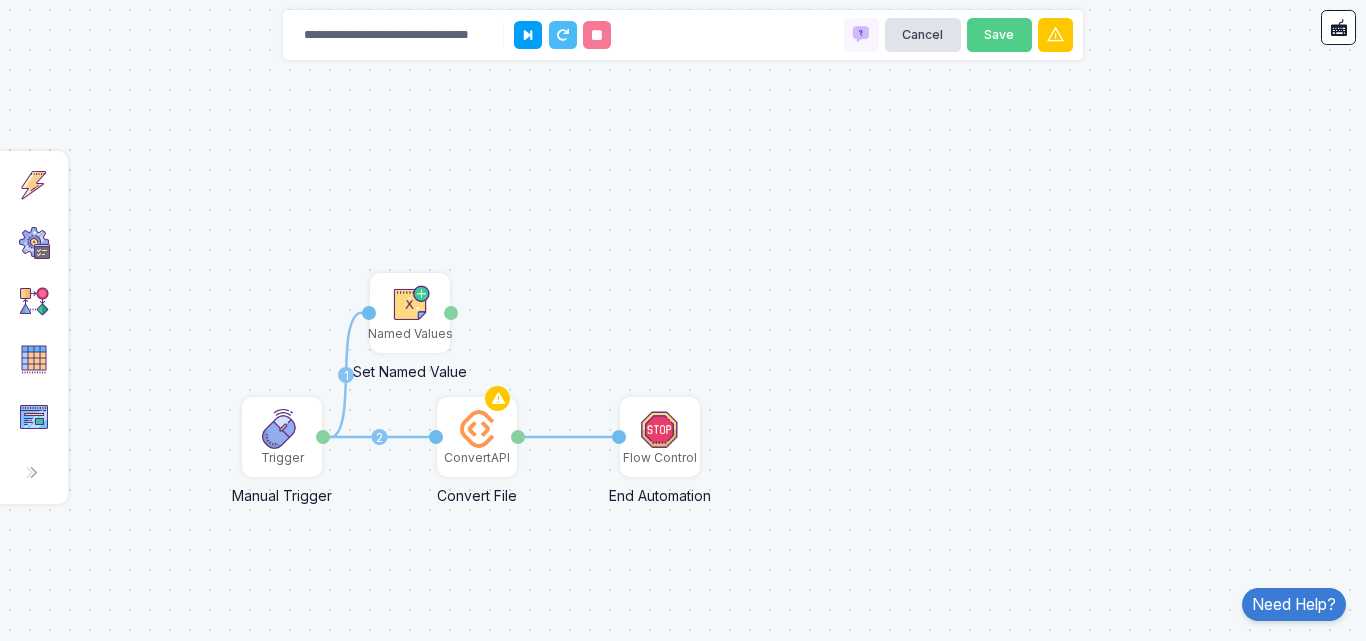 click on "1 1 2 ConvertAPI Convert File Activation 1 File Trigger Manual Trigger Done Flow Control End Automation Result Named Values Set Named Value Value Value" 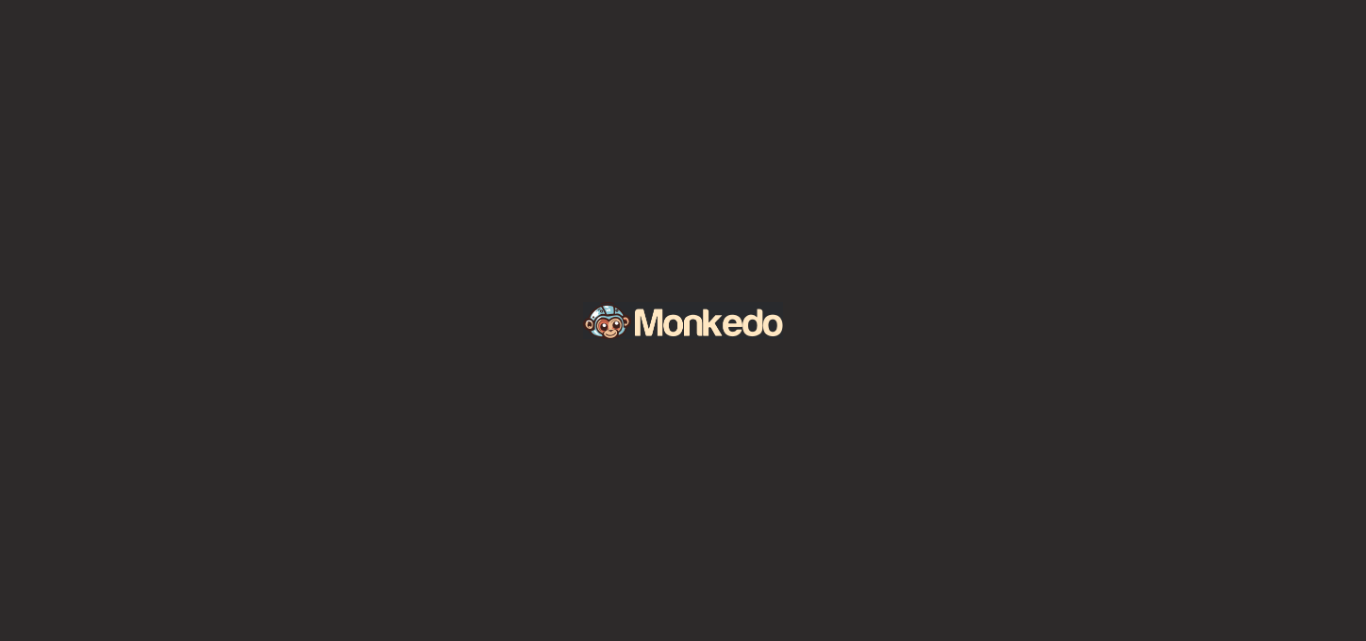 scroll, scrollTop: 0, scrollLeft: 0, axis: both 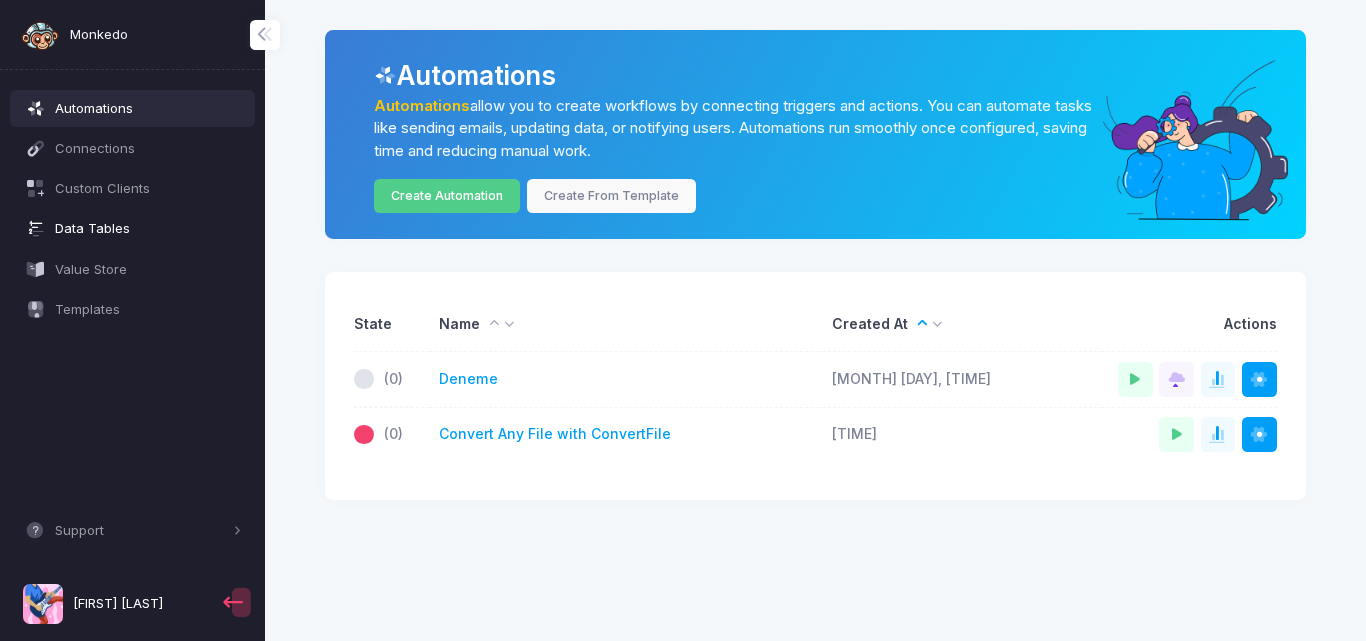 click on "Data Tables" at bounding box center [148, 229] 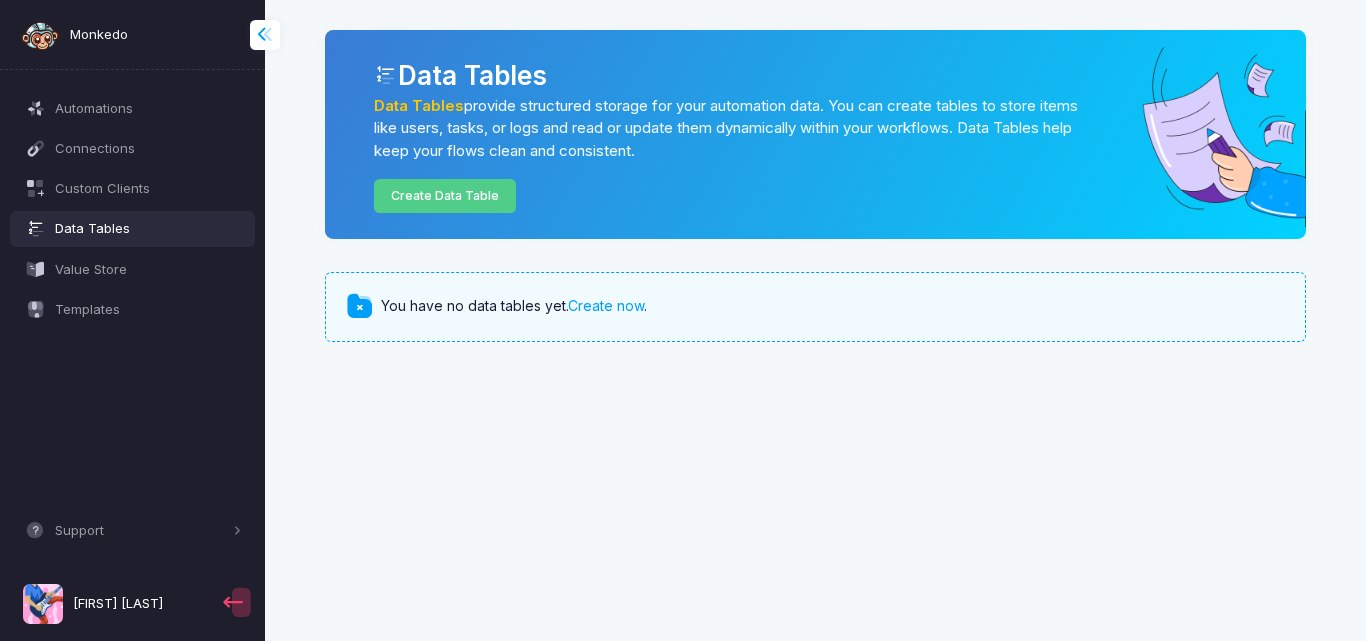 click at bounding box center [276, 34] 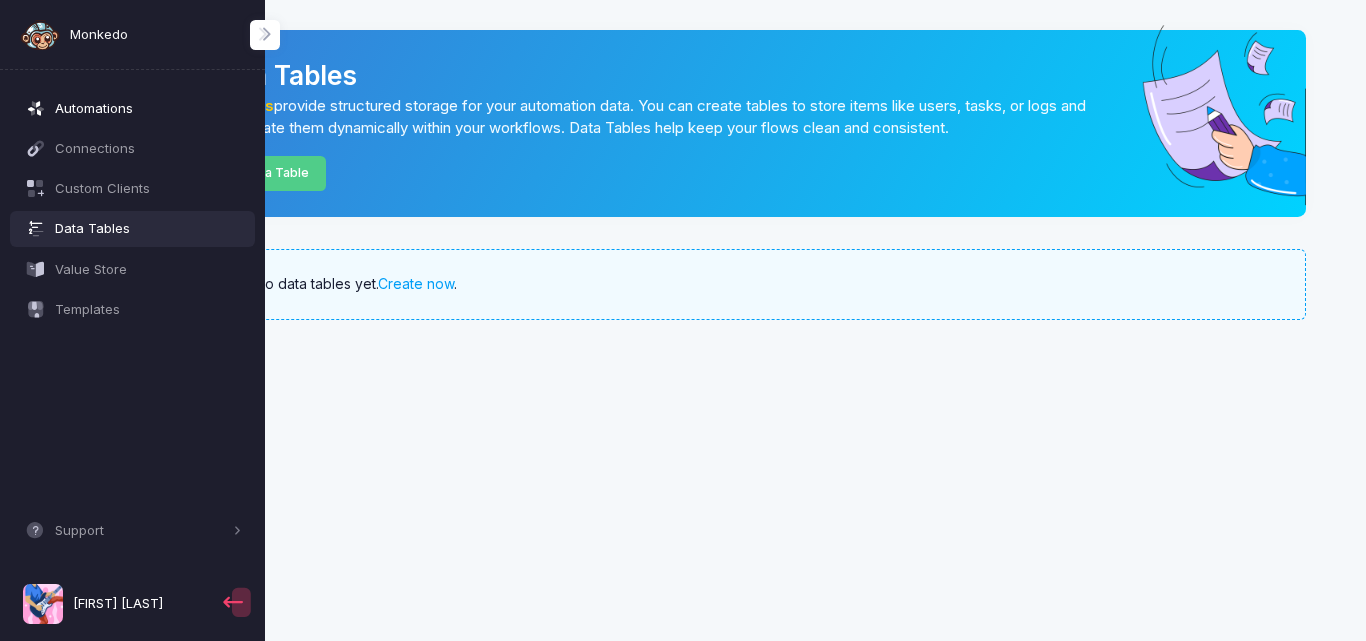 click on "Automations" at bounding box center [148, 109] 